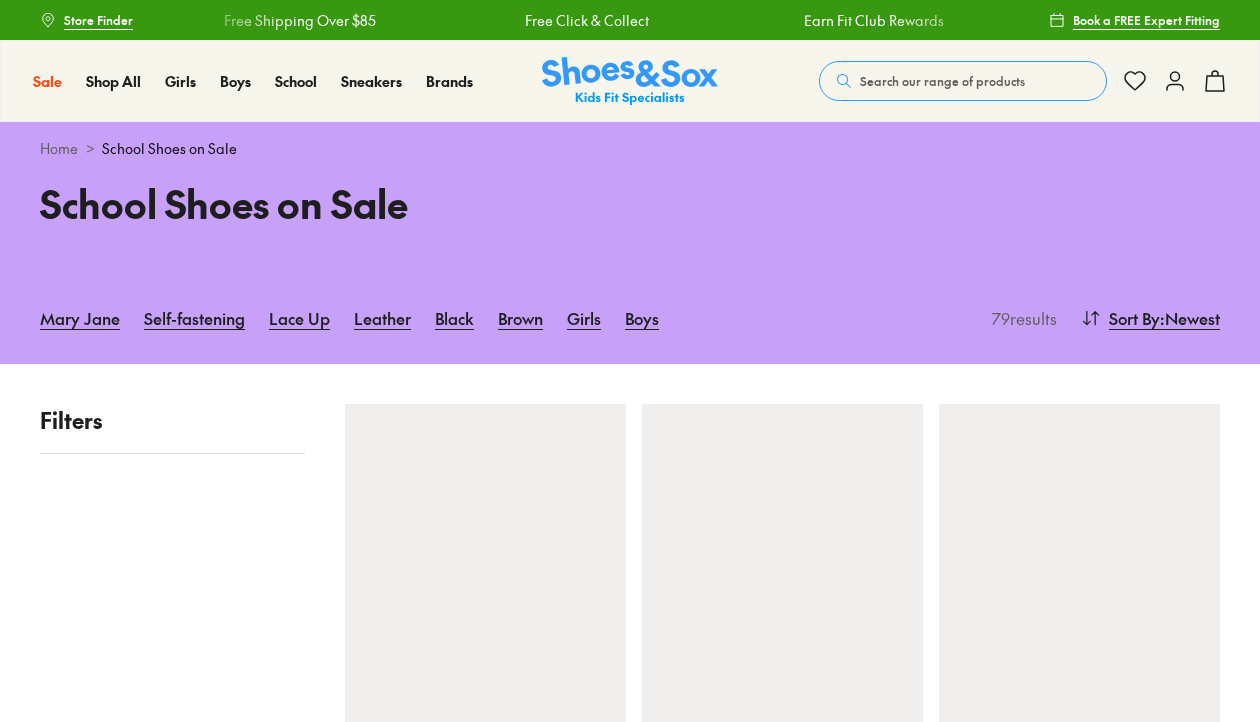 scroll, scrollTop: 0, scrollLeft: 0, axis: both 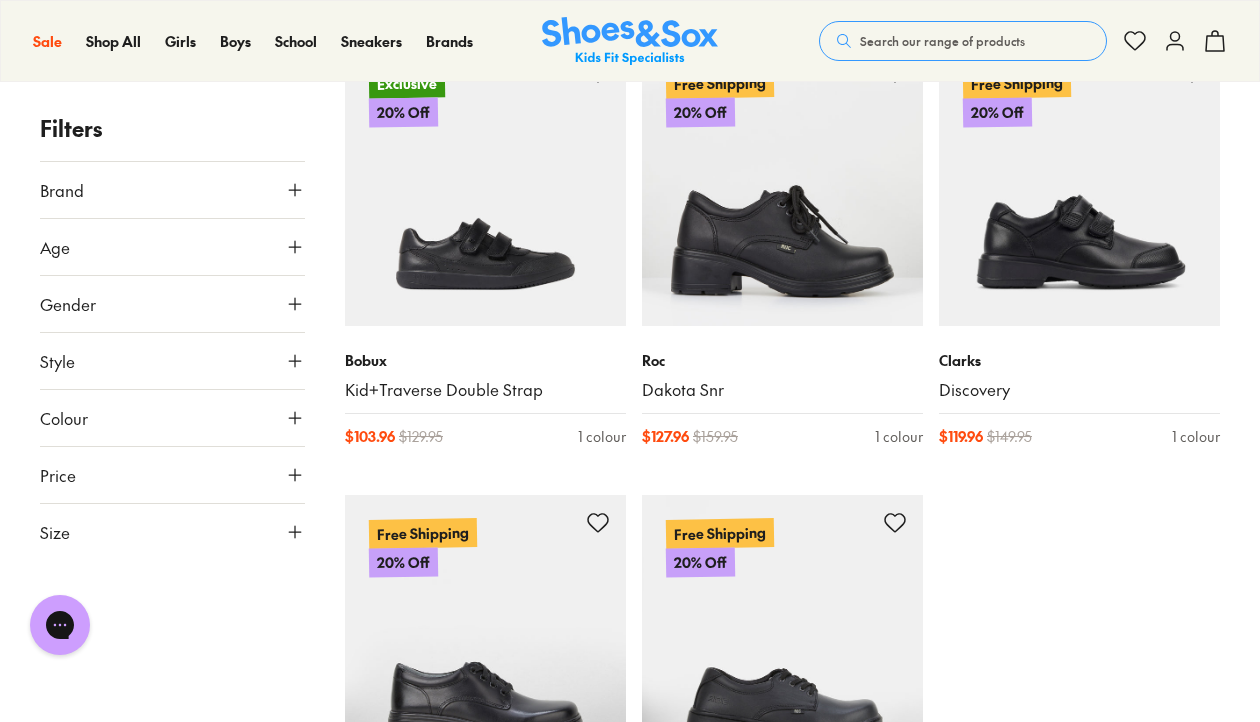 type on "***" 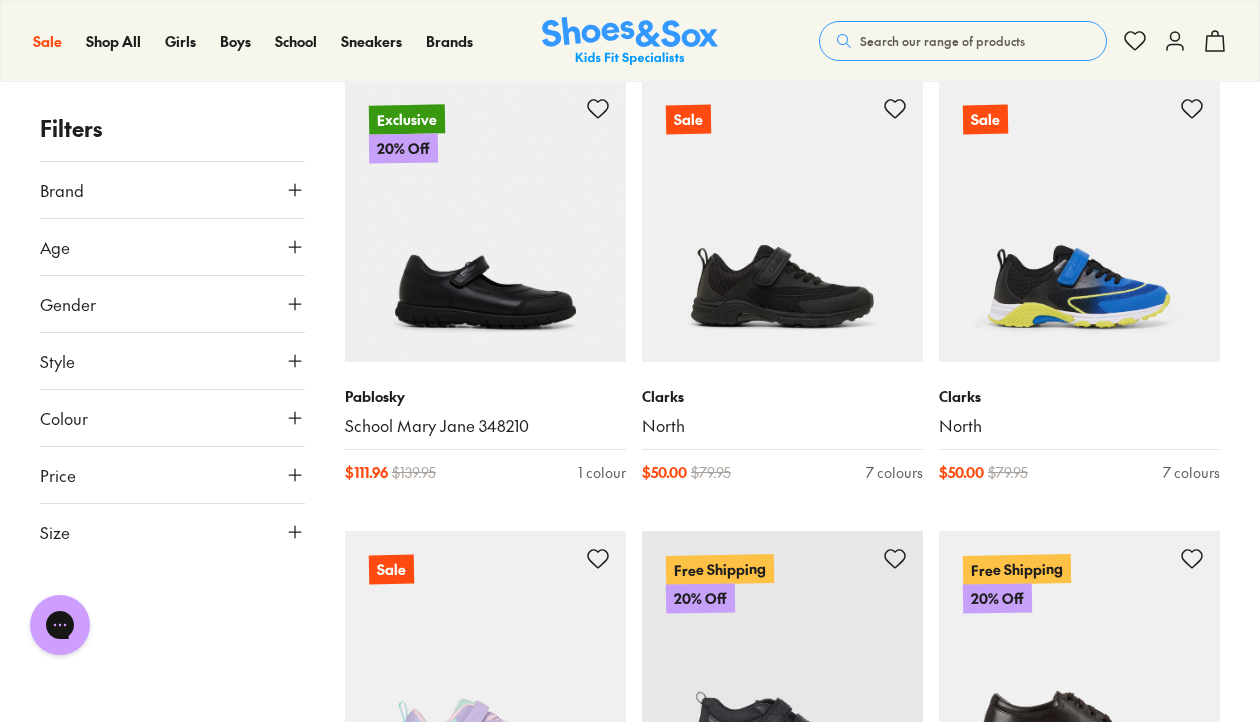 scroll, scrollTop: 8411, scrollLeft: 0, axis: vertical 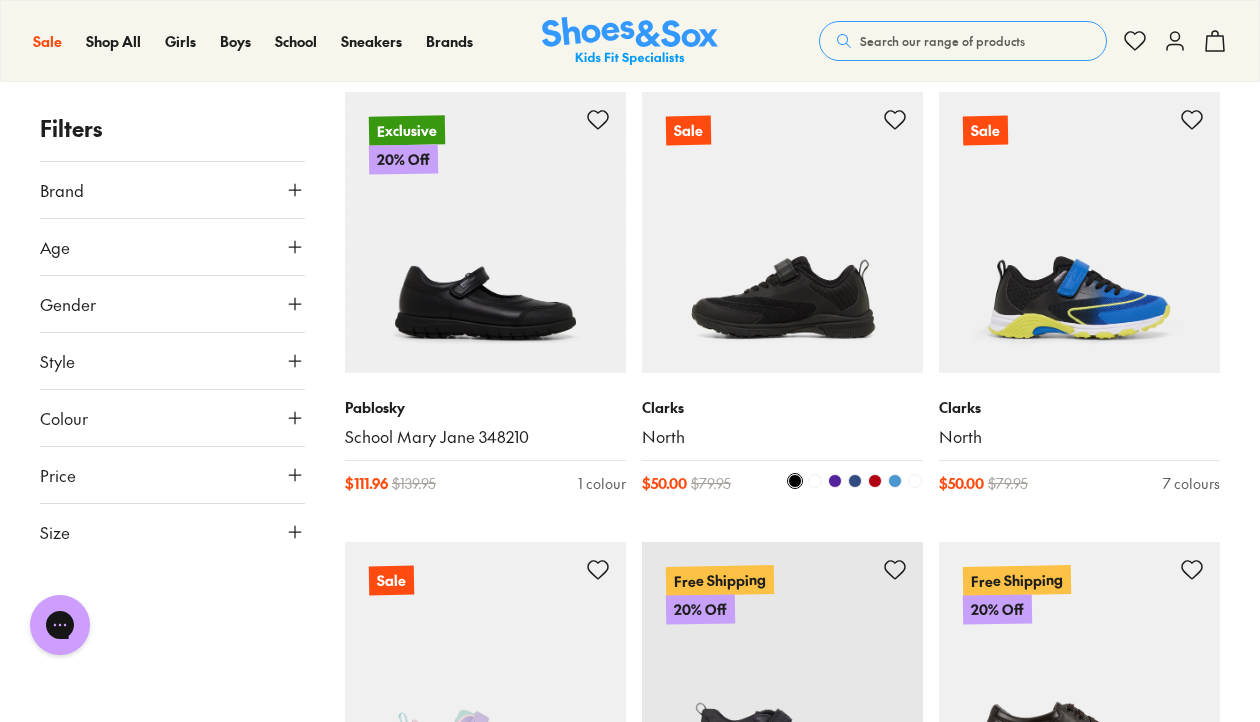 click at bounding box center (782, 232) 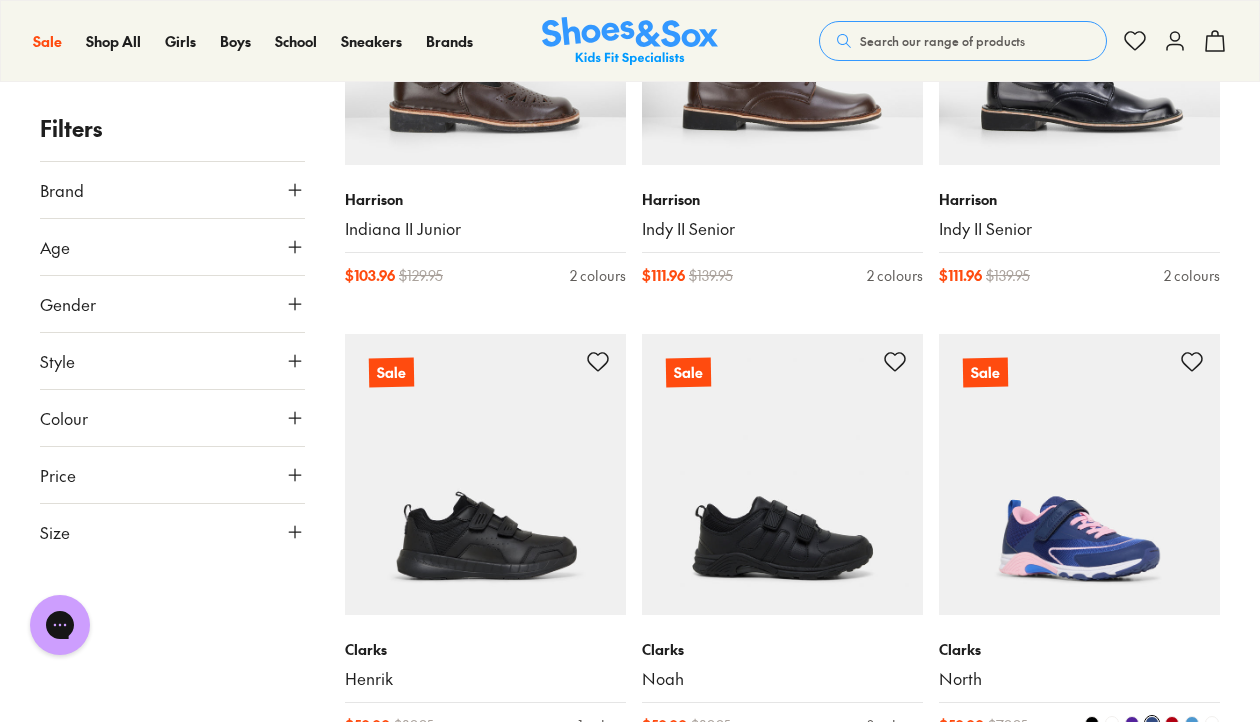 scroll, scrollTop: 7720, scrollLeft: 0, axis: vertical 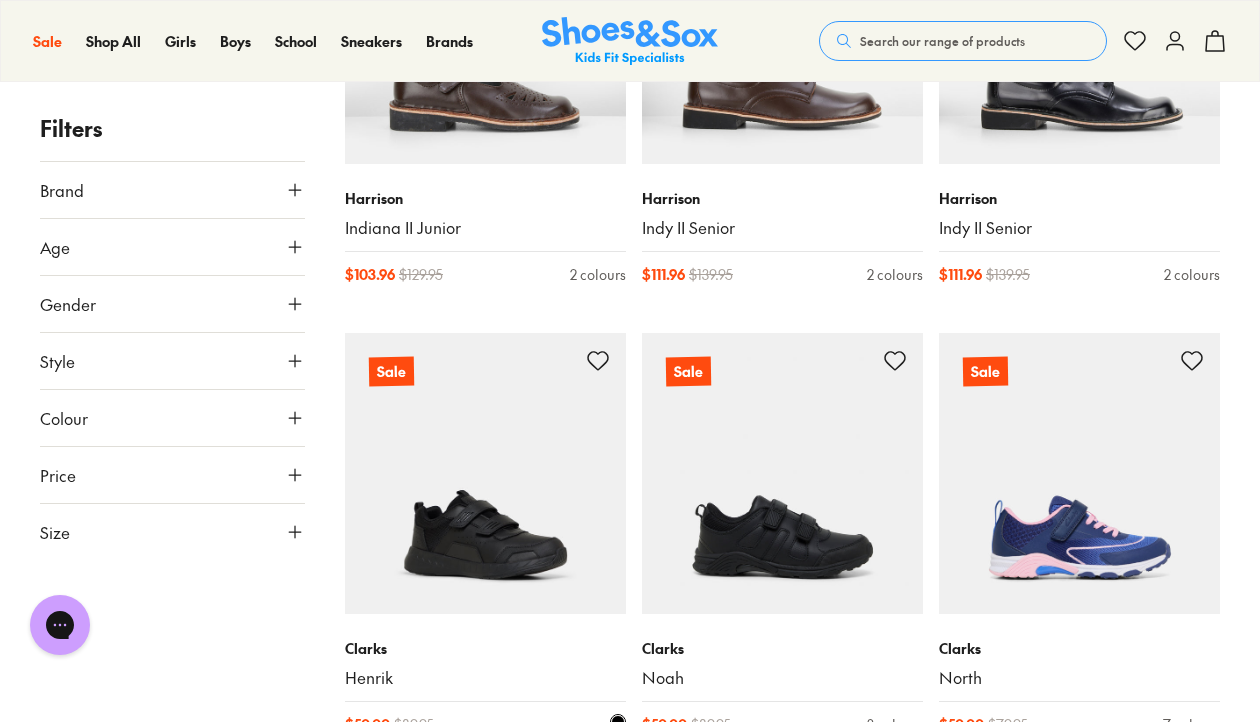 click at bounding box center [485, 473] 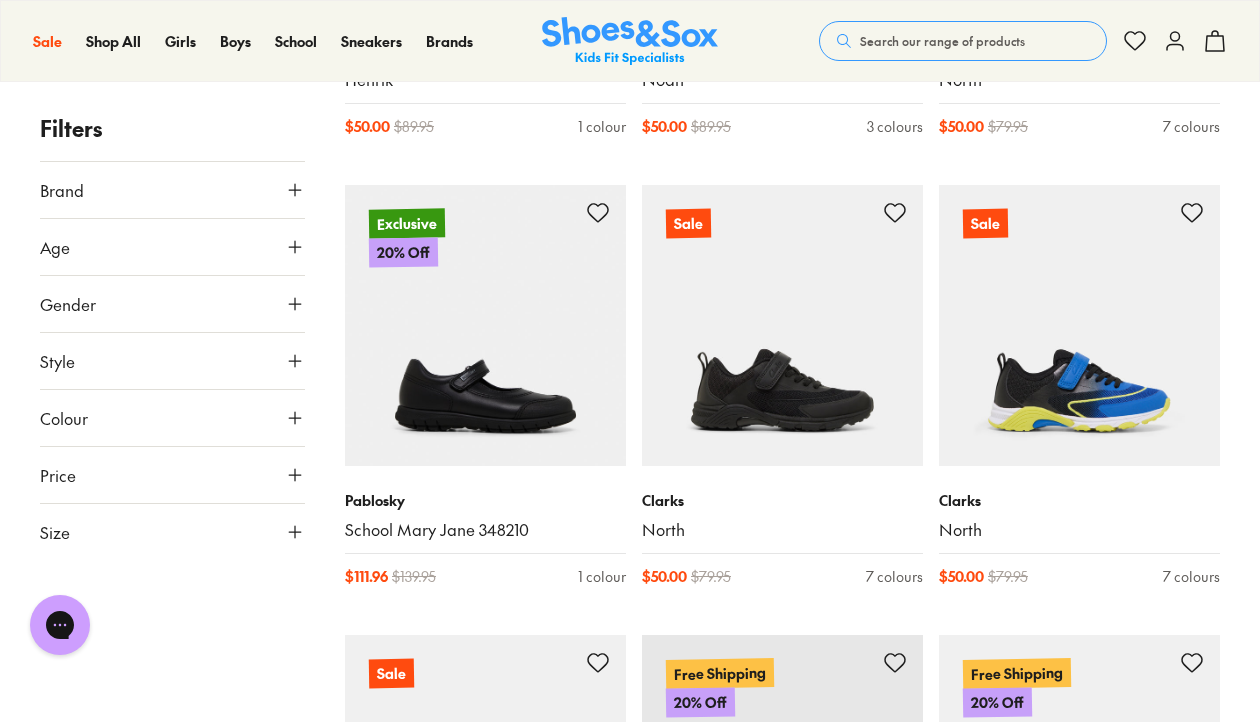 scroll, scrollTop: 8422, scrollLeft: 0, axis: vertical 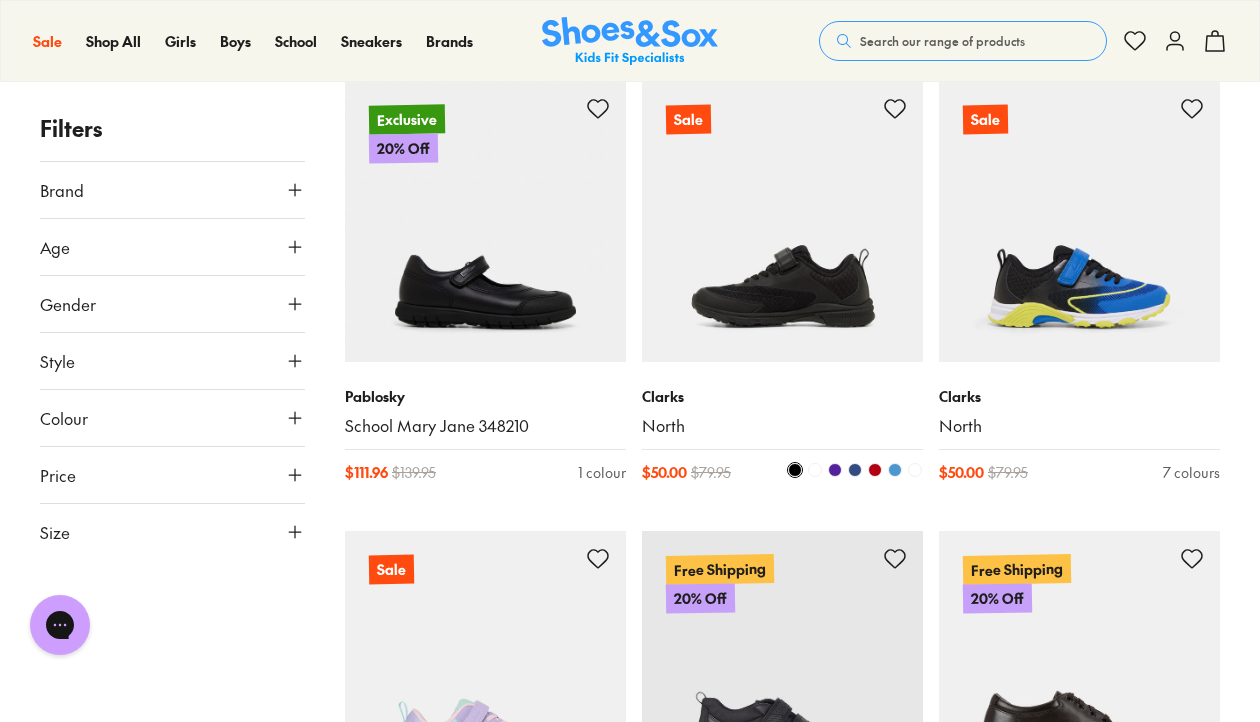 click at bounding box center (782, 221) 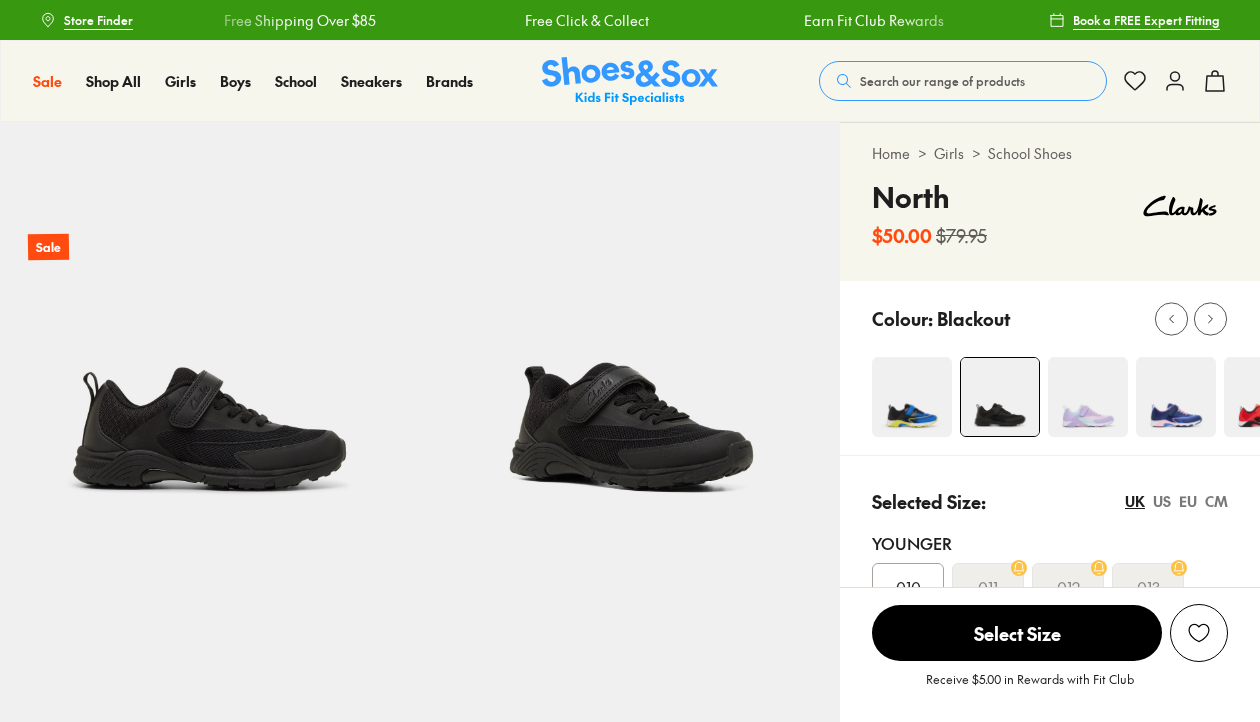 scroll, scrollTop: 0, scrollLeft: 0, axis: both 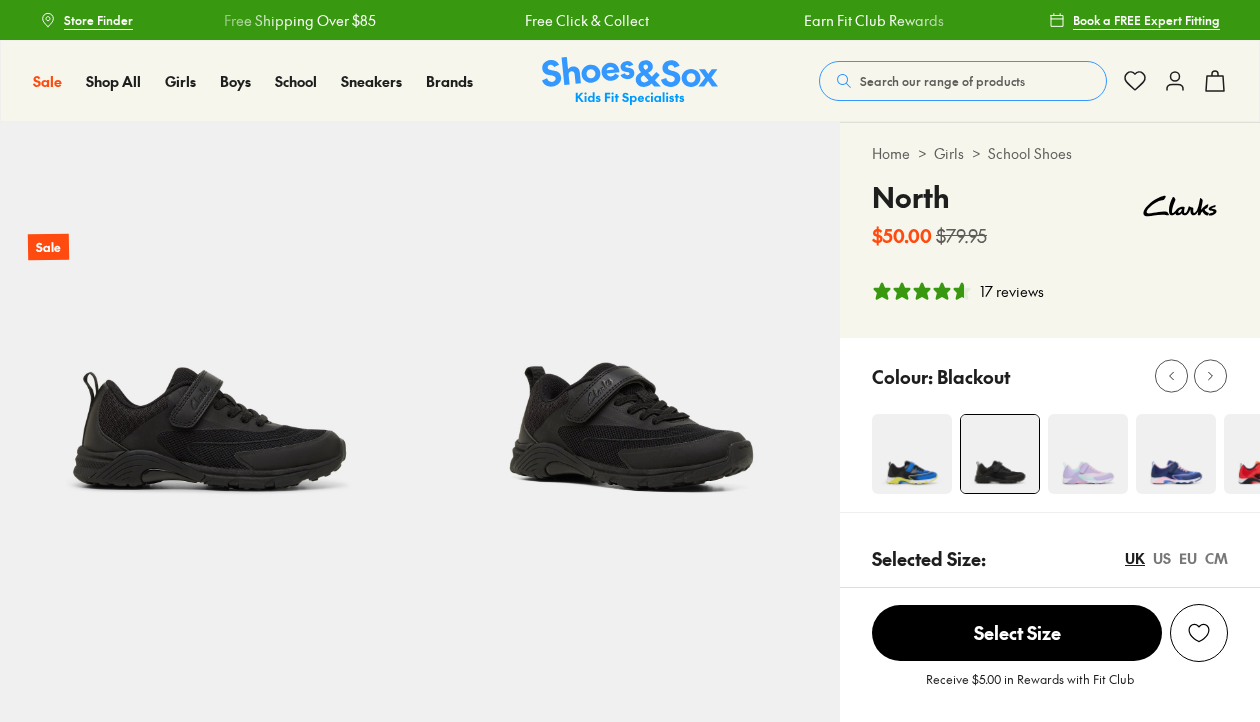 select on "*" 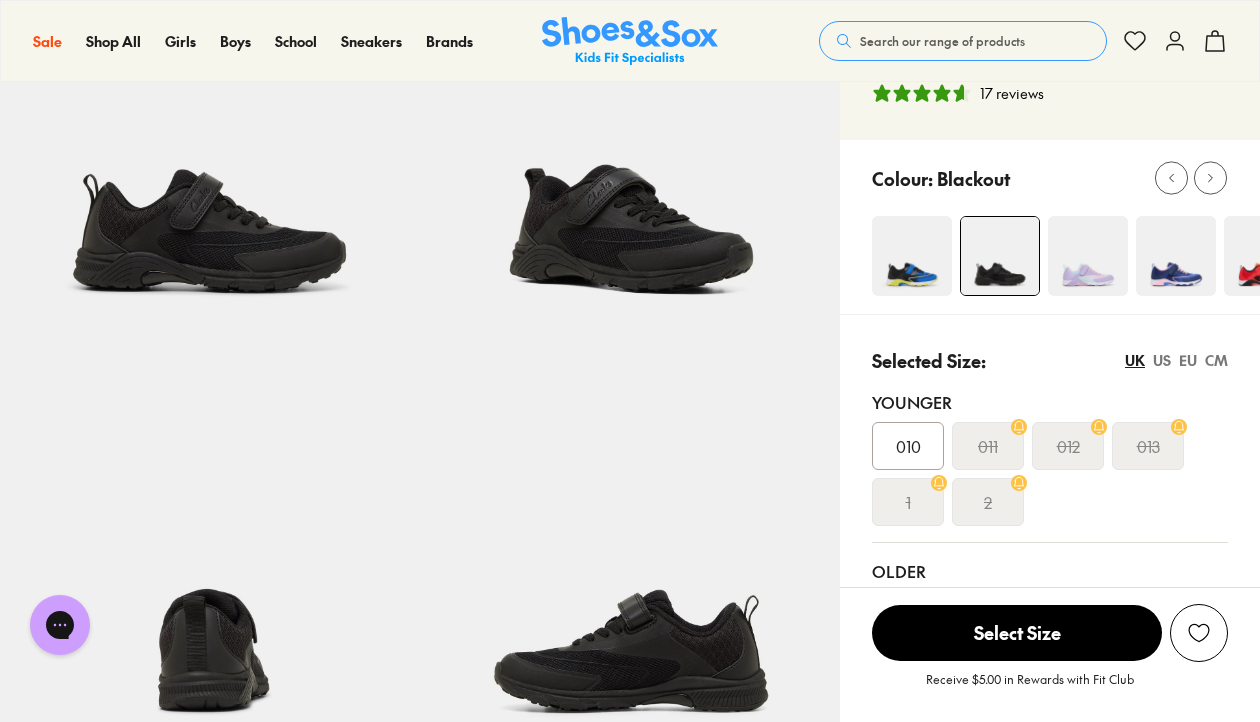 scroll, scrollTop: 8, scrollLeft: 0, axis: vertical 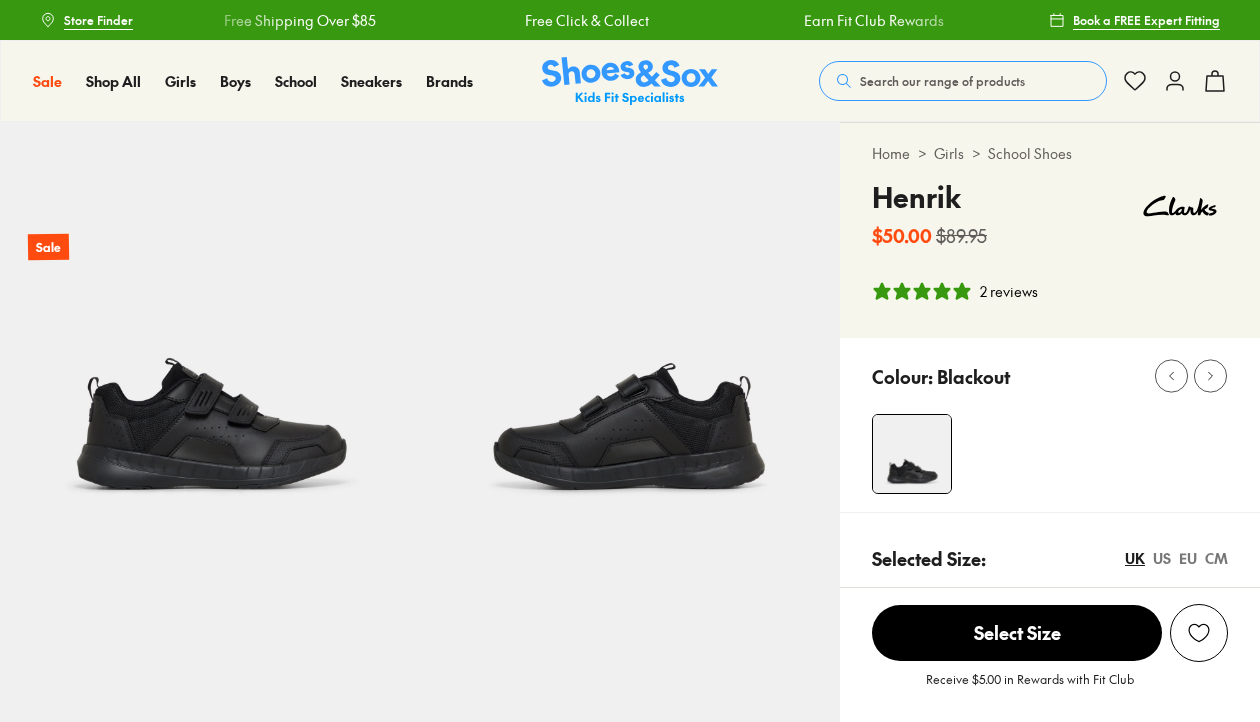 select on "*" 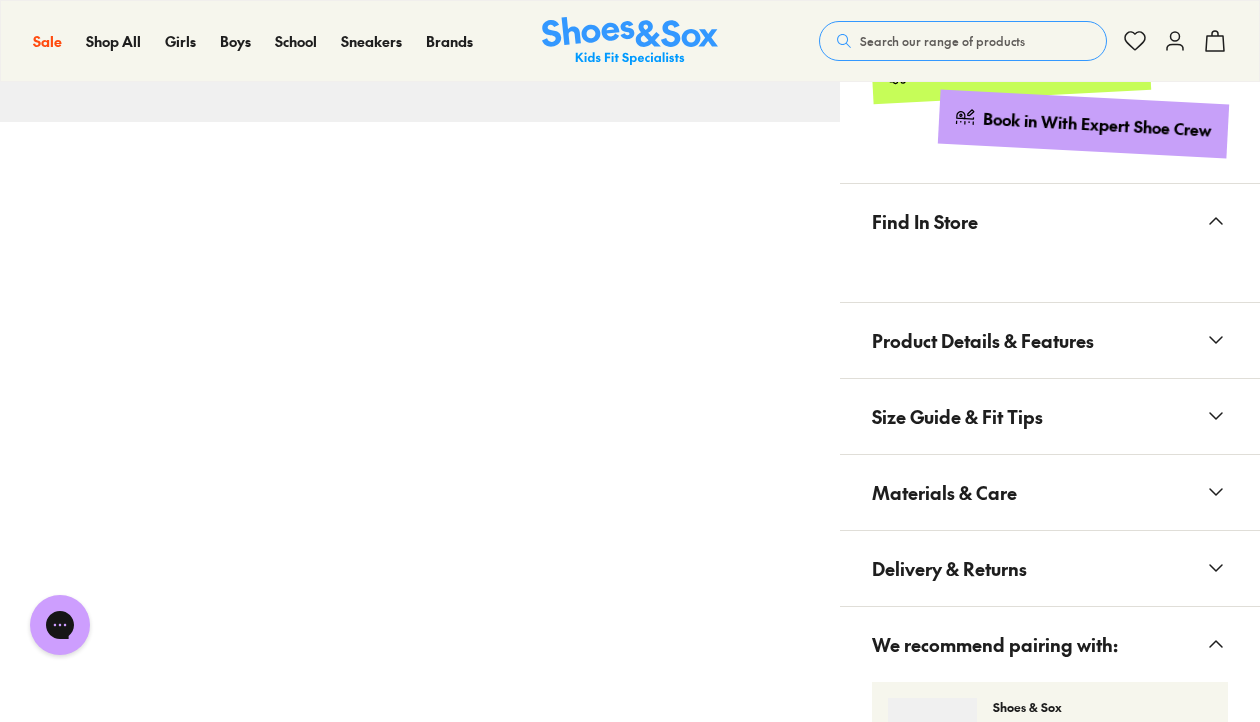 scroll, scrollTop: 1262, scrollLeft: 0, axis: vertical 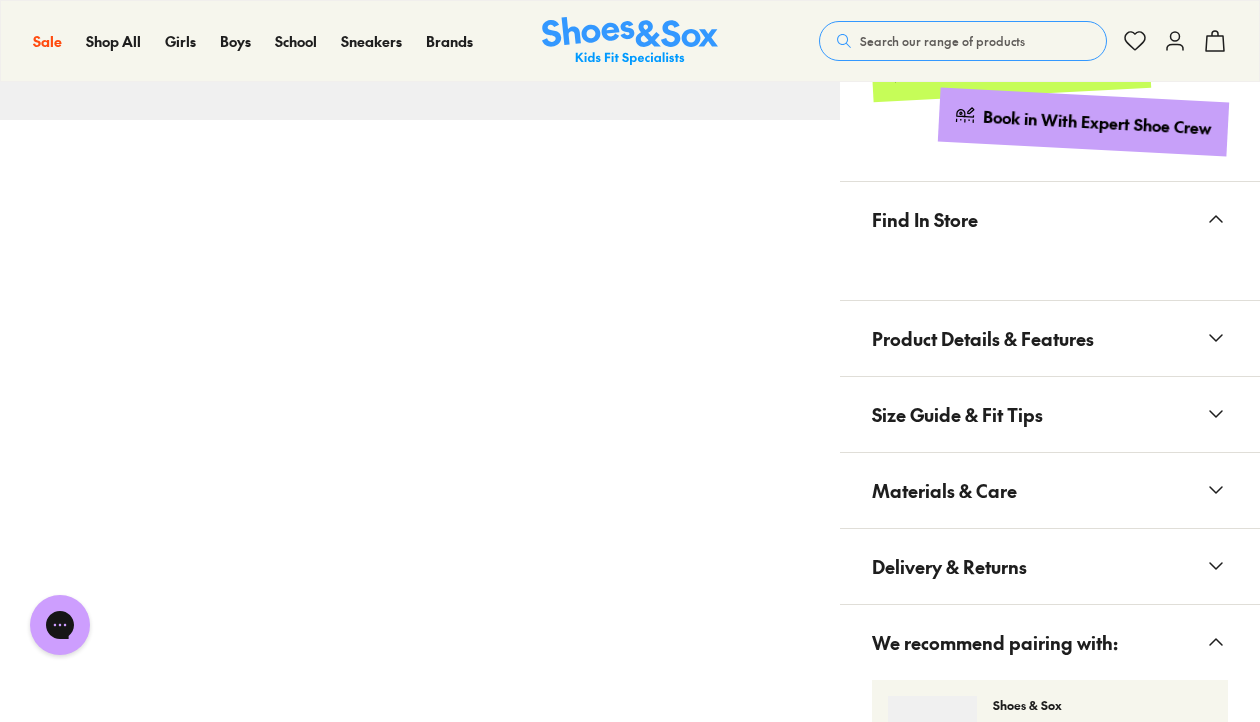 click on "Product Details & Features" at bounding box center [1050, 338] 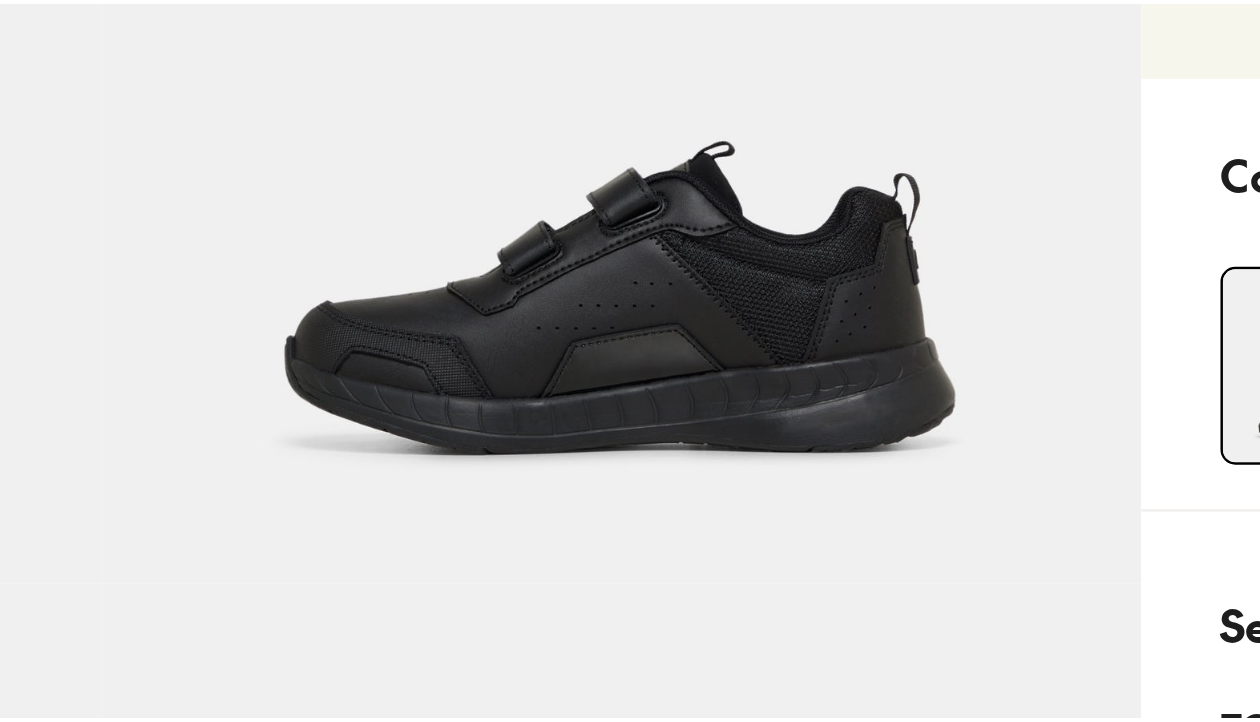 scroll, scrollTop: 56, scrollLeft: 0, axis: vertical 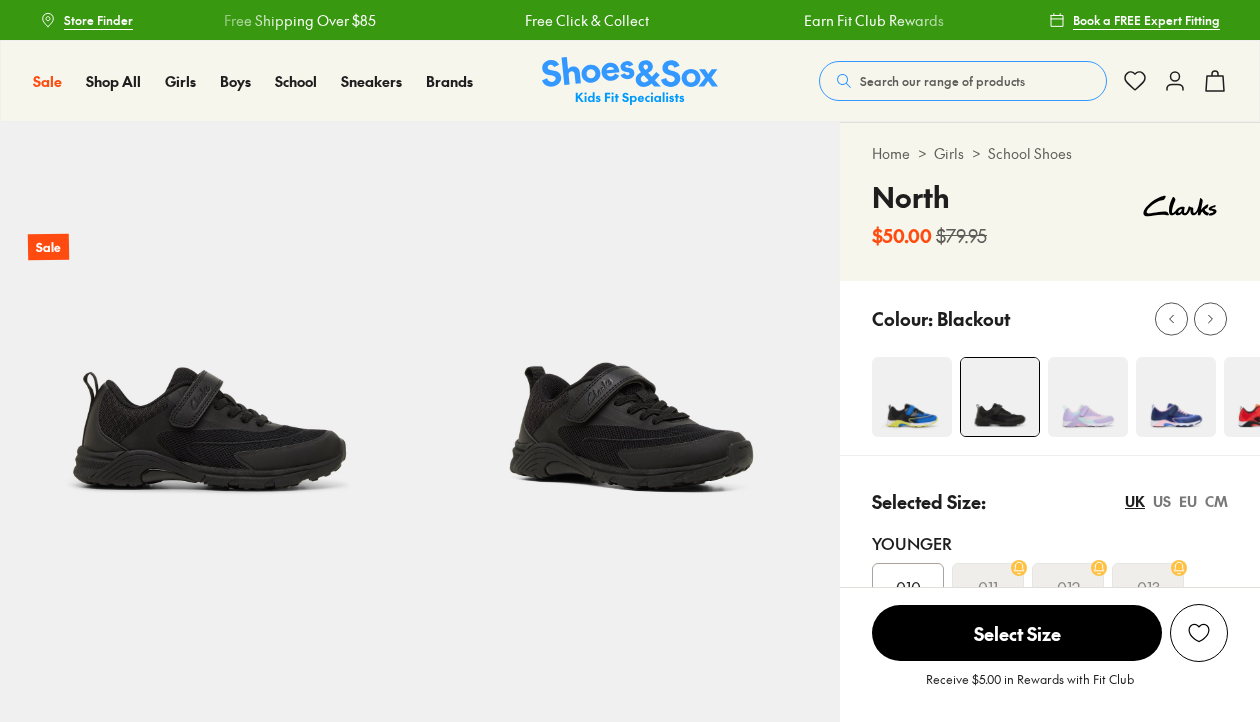 select on "*" 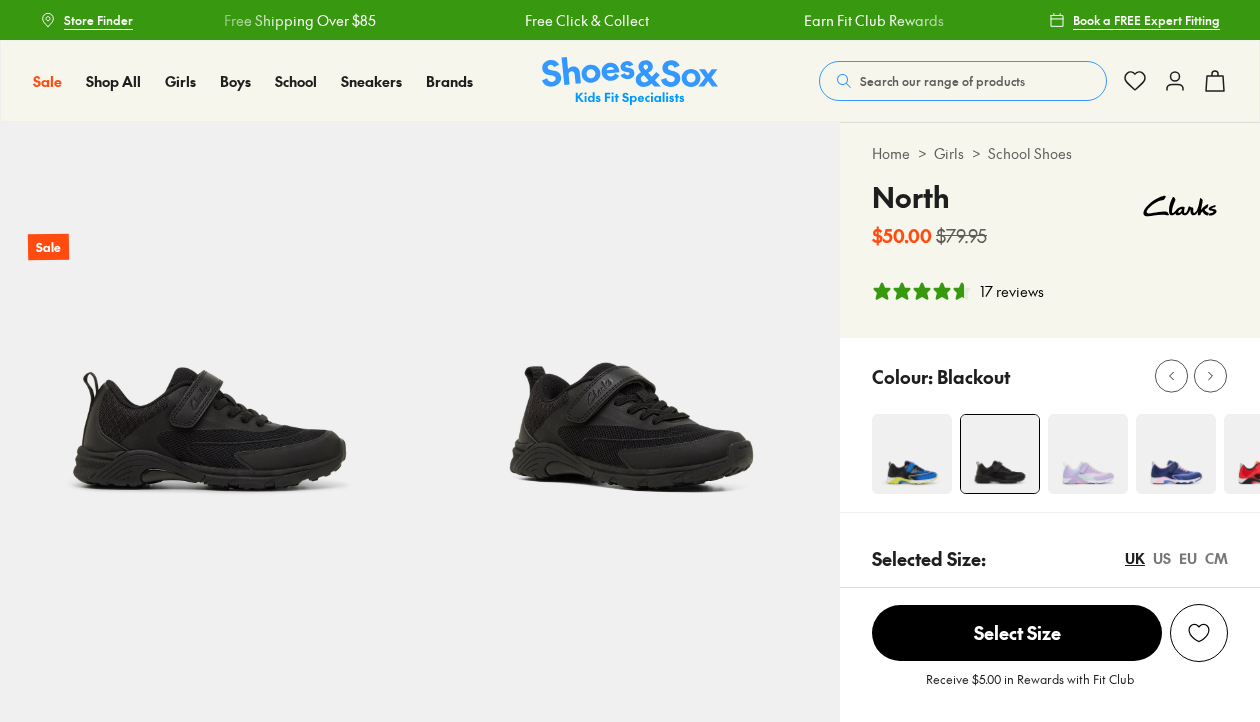 scroll, scrollTop: 0, scrollLeft: 0, axis: both 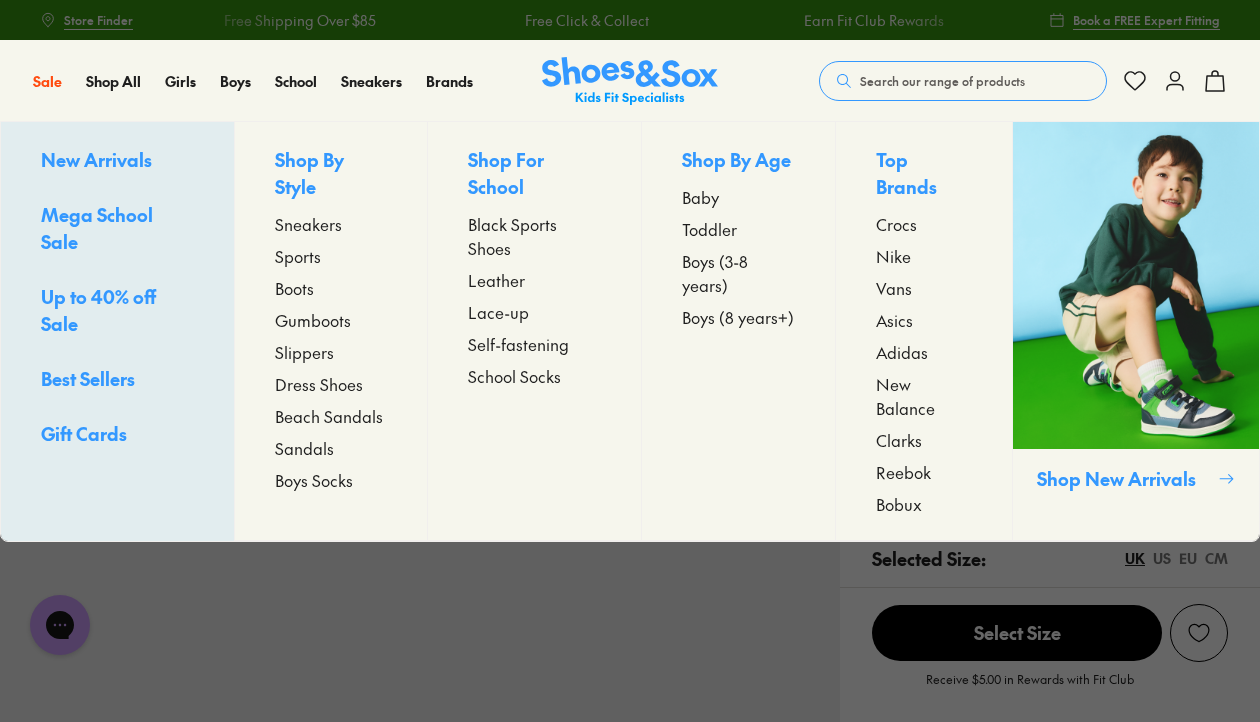 click on "Sneakers" at bounding box center (308, 224) 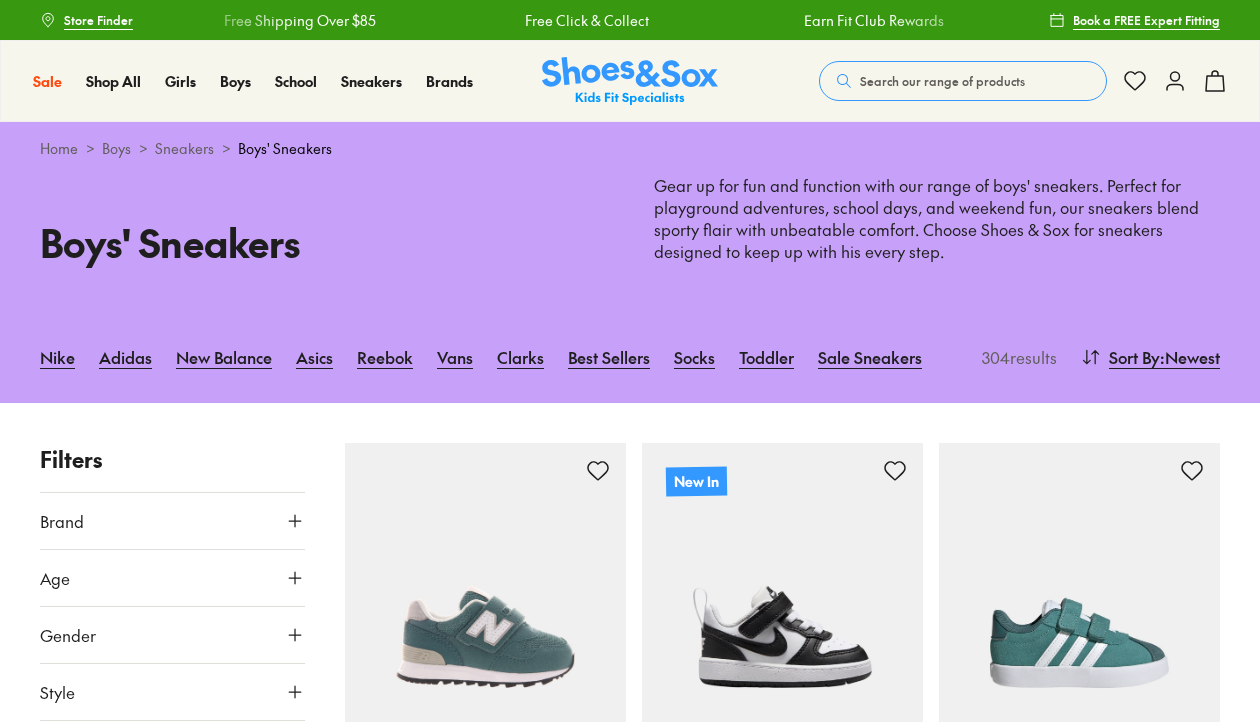 scroll, scrollTop: 0, scrollLeft: 0, axis: both 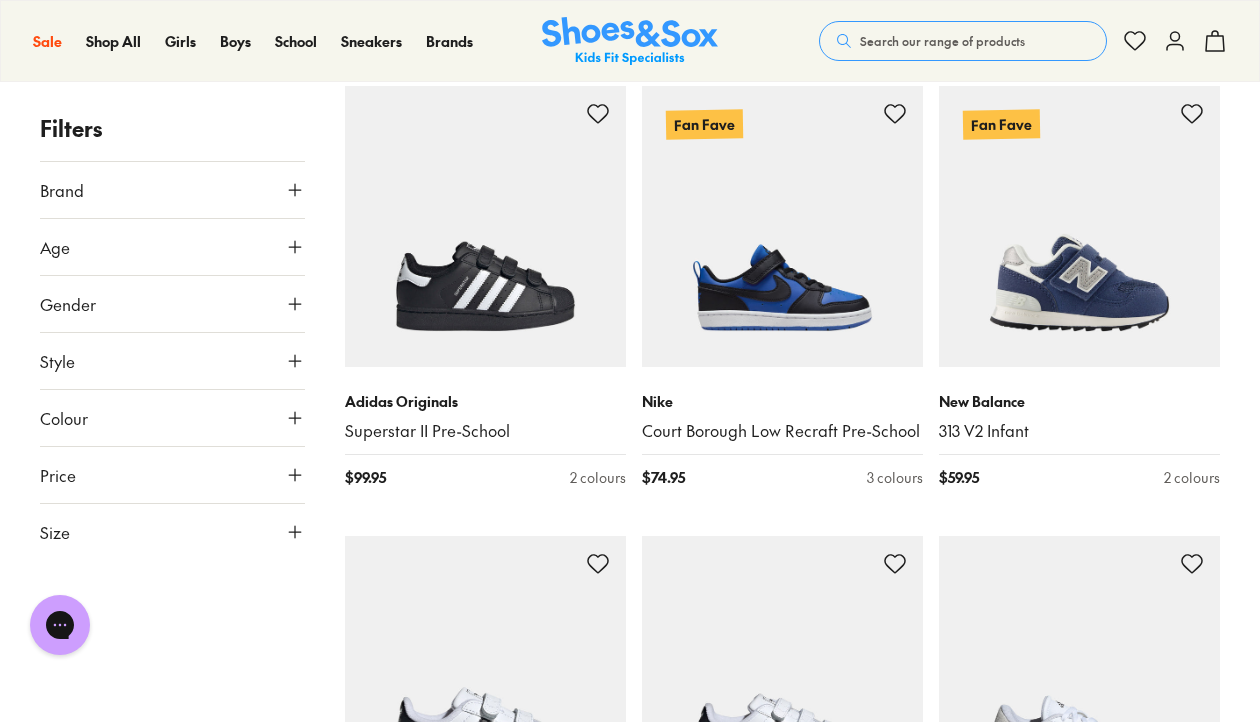 click 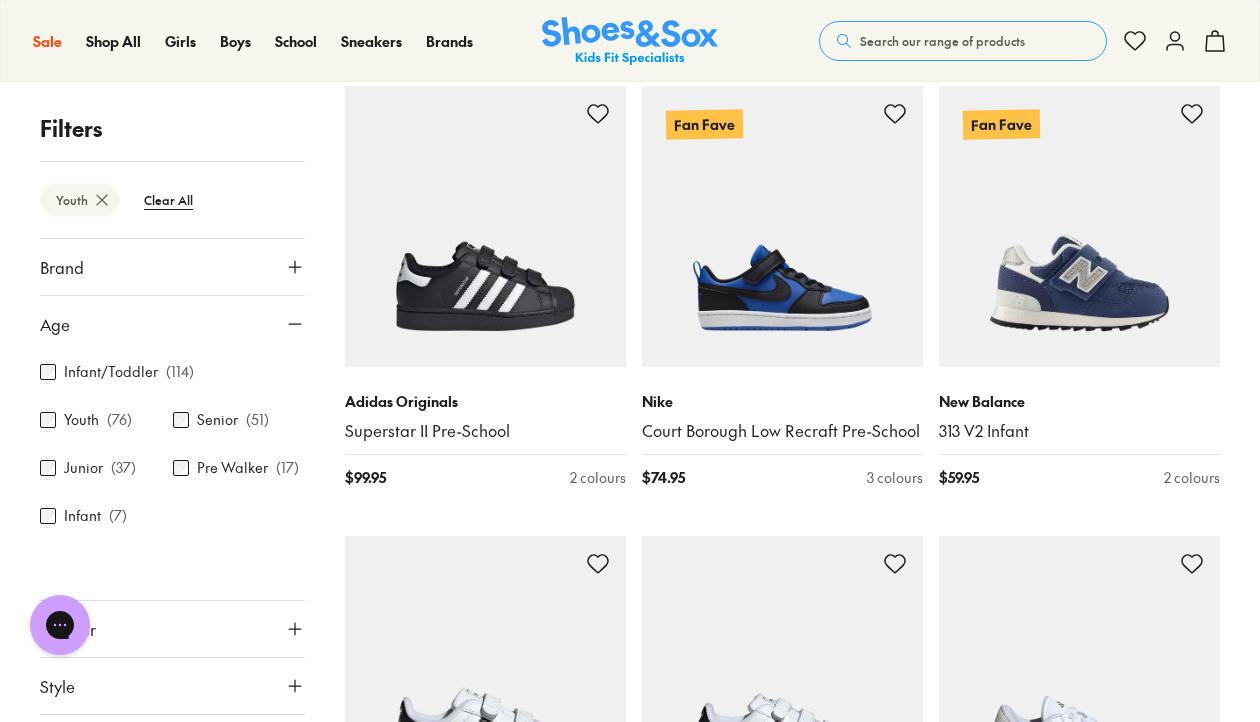 scroll, scrollTop: 115, scrollLeft: 0, axis: vertical 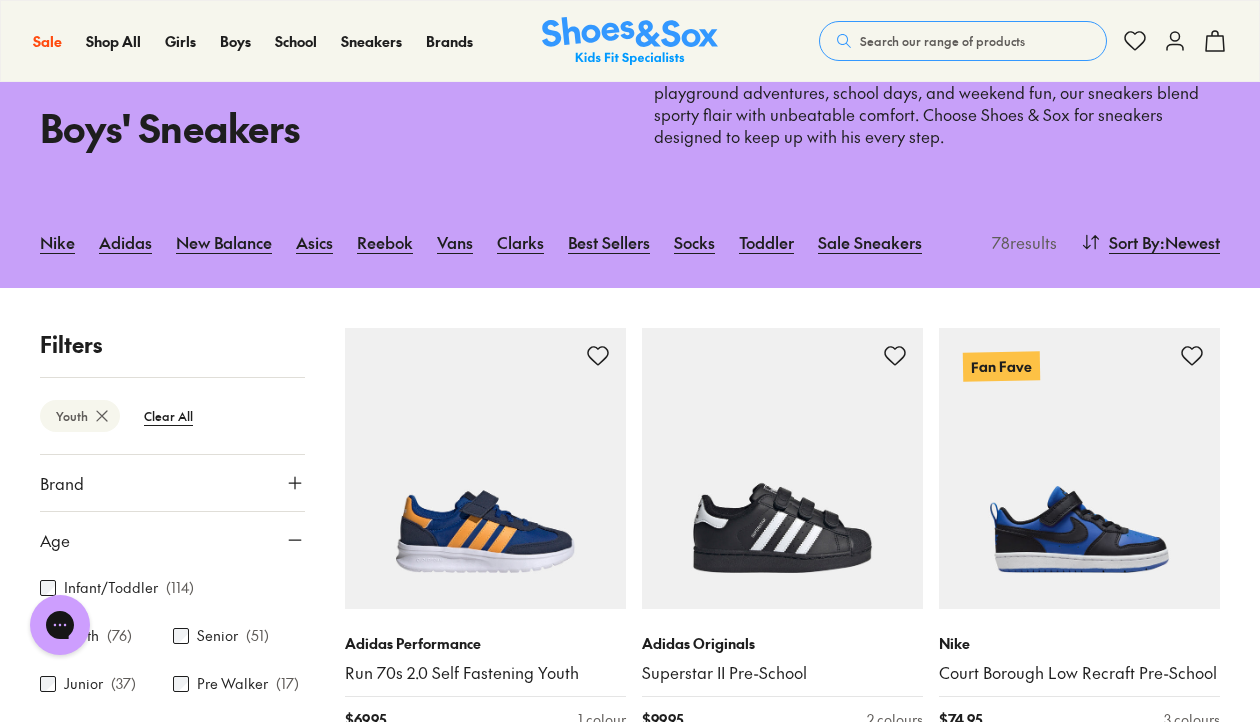 click 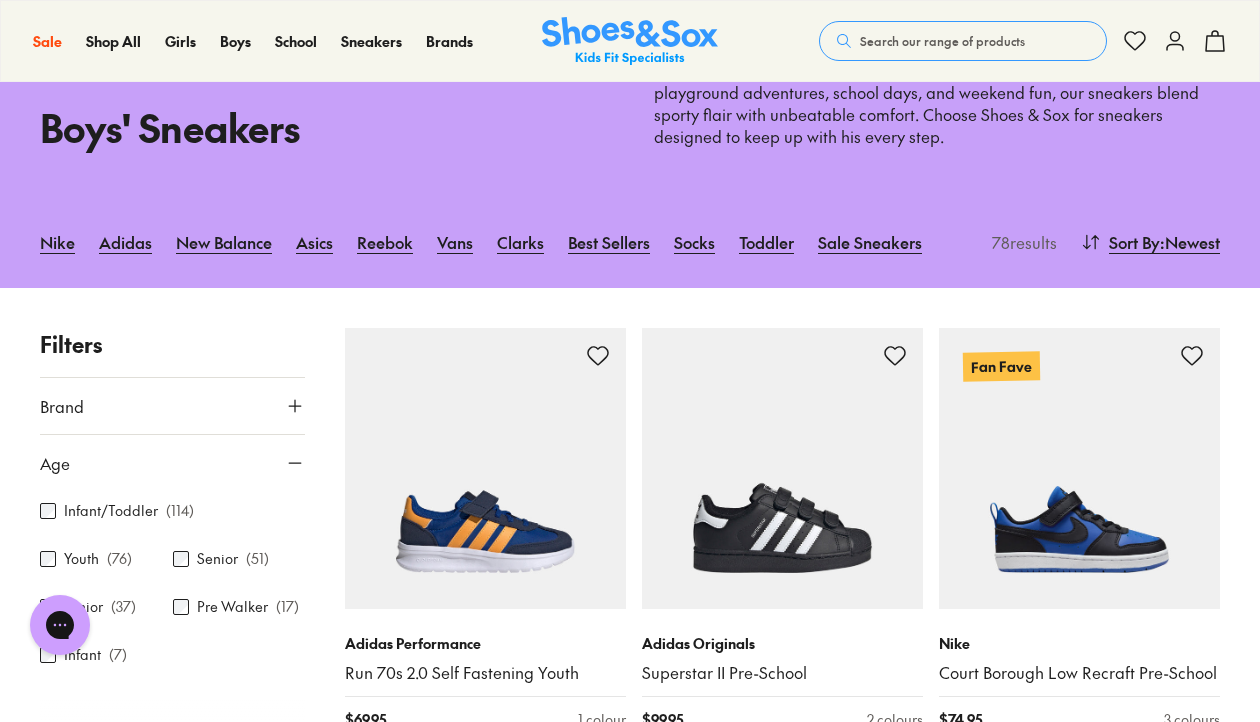 scroll, scrollTop: 184, scrollLeft: 0, axis: vertical 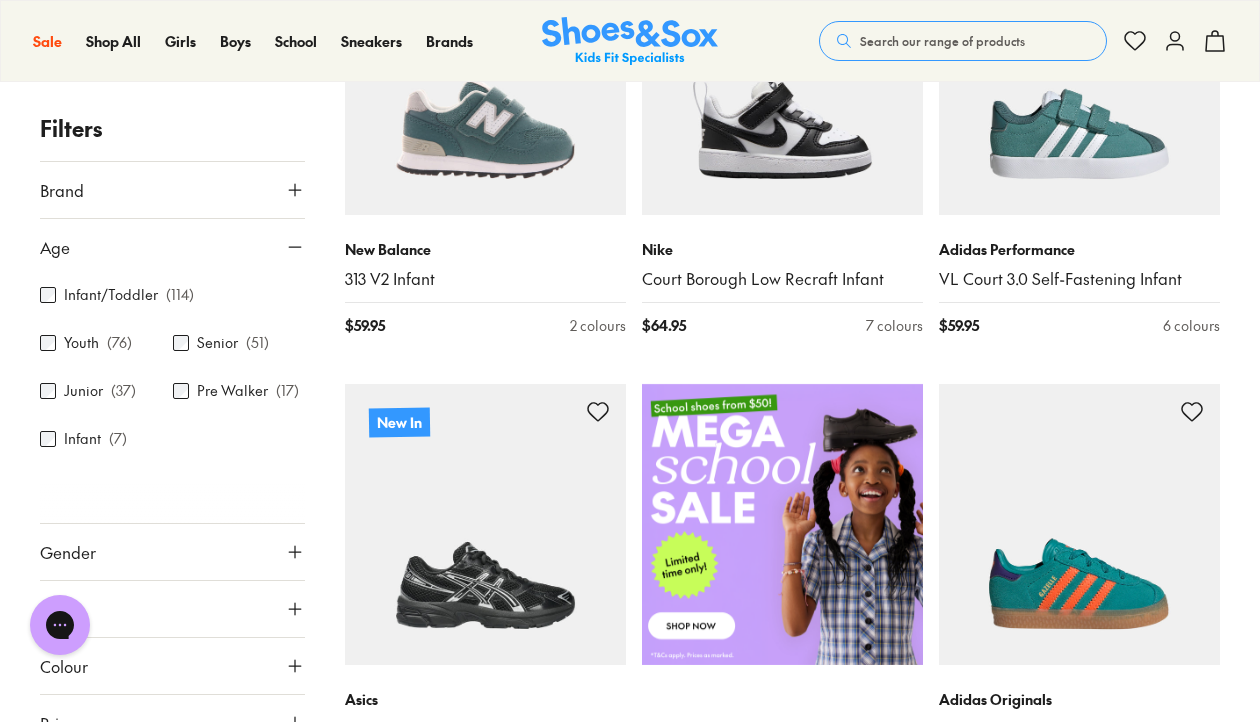 click 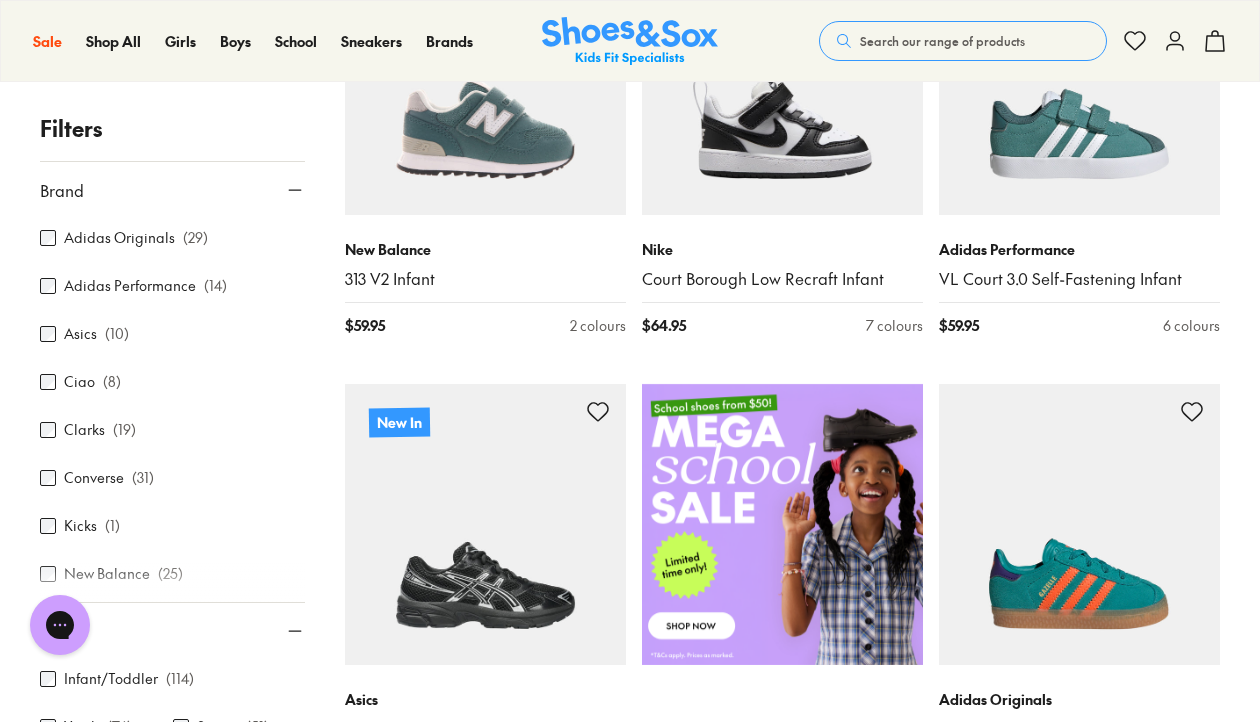 click 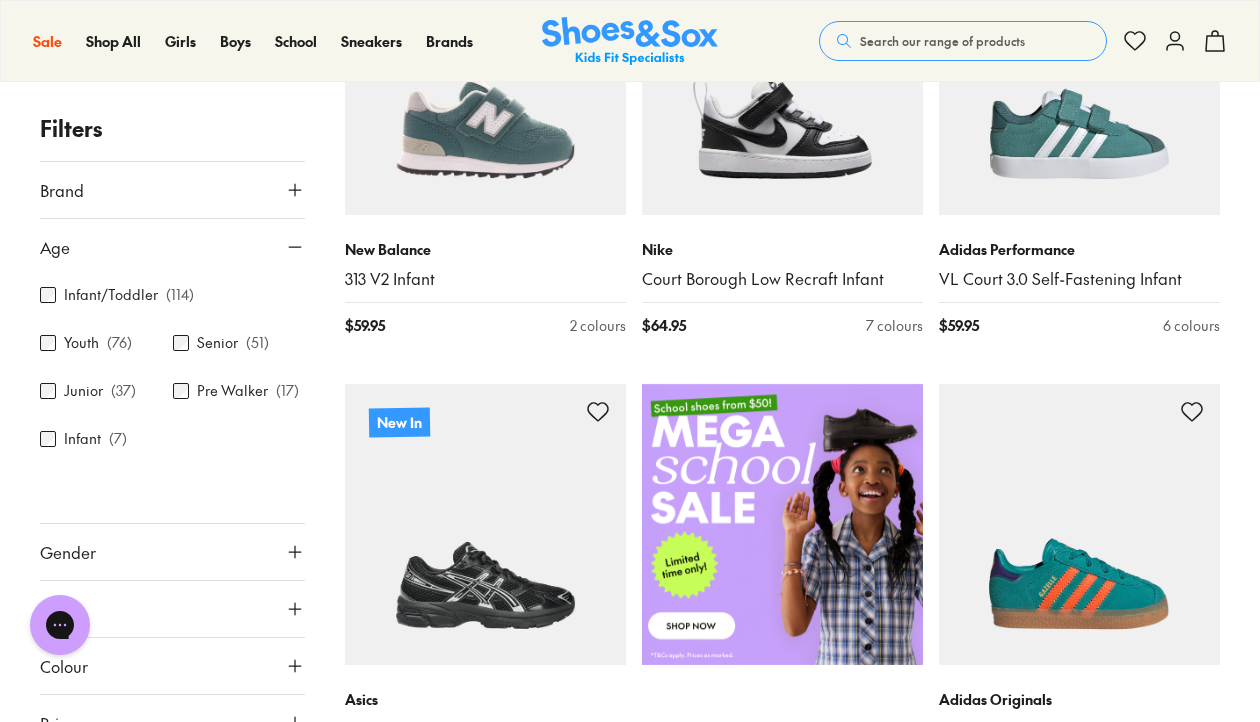 click on "Filters" at bounding box center (172, 128) 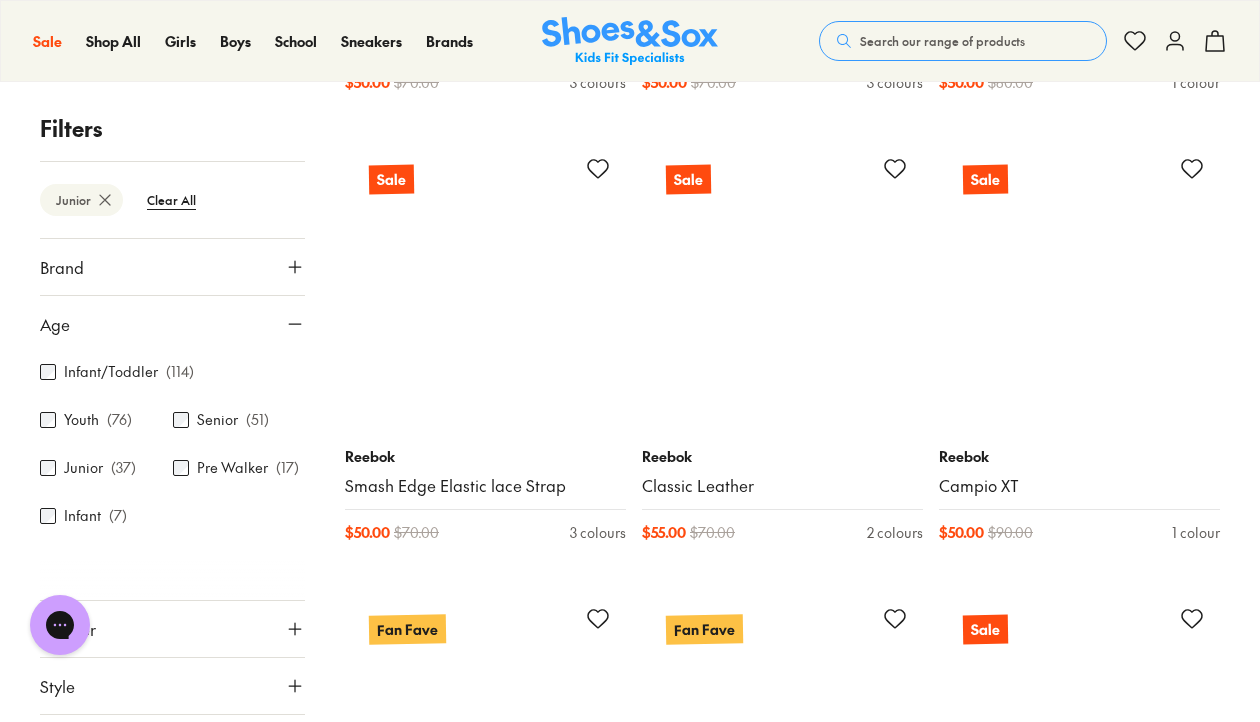 scroll, scrollTop: 3540, scrollLeft: 0, axis: vertical 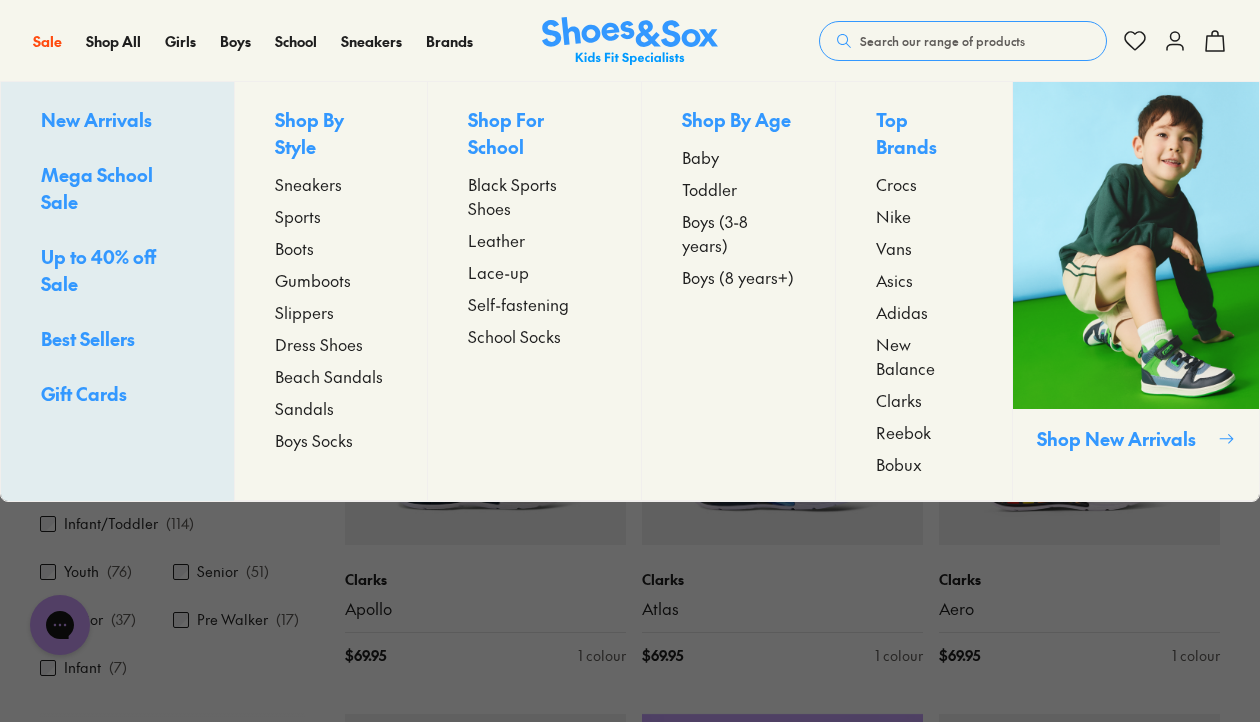 click on "Sneakers" at bounding box center [308, 184] 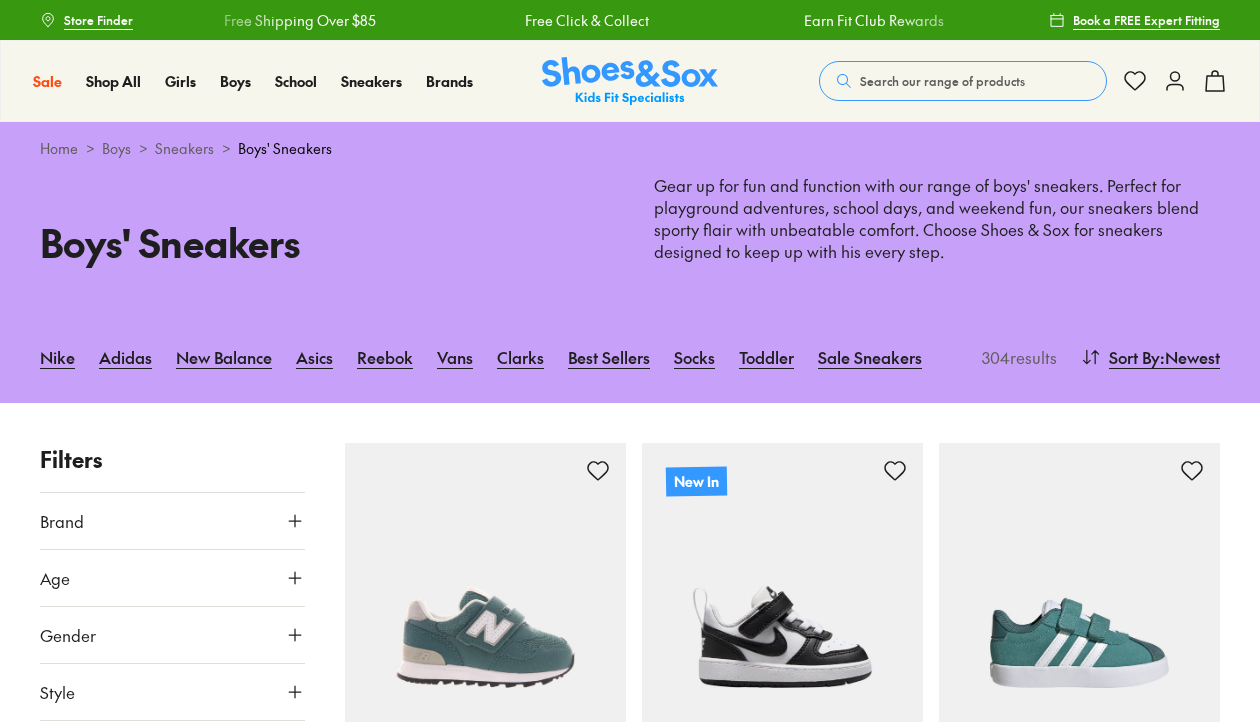 scroll, scrollTop: 0, scrollLeft: 0, axis: both 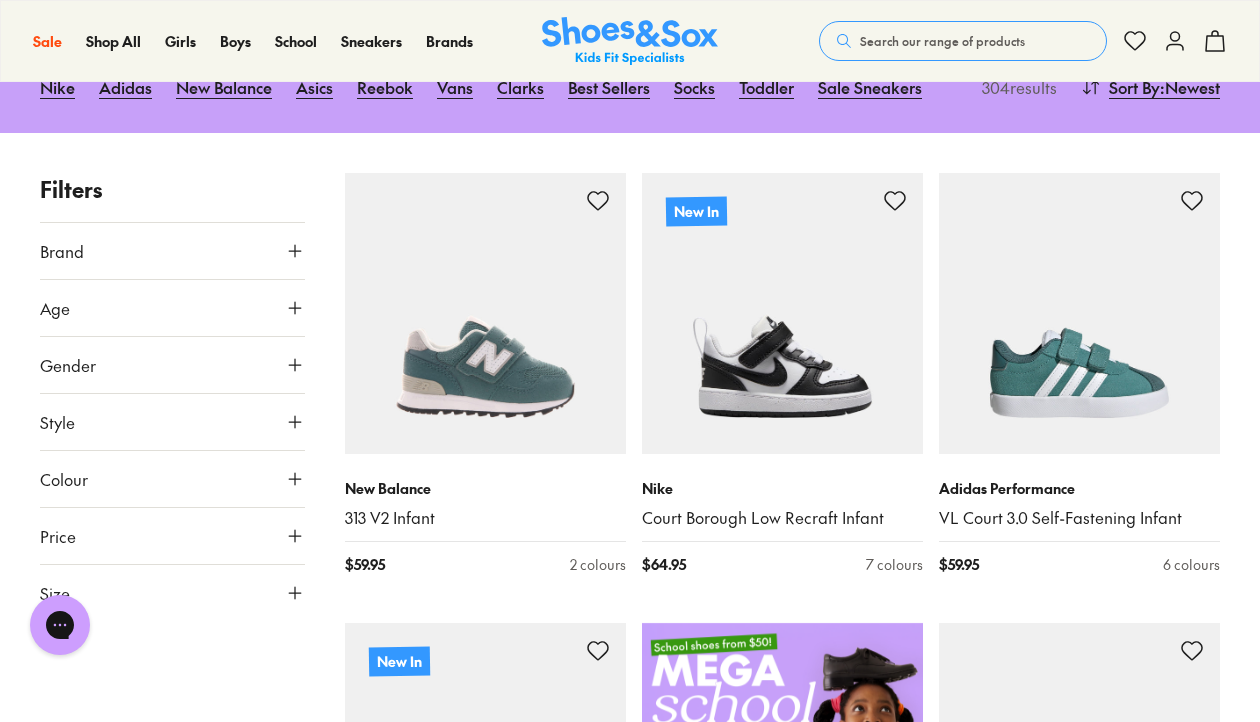 click 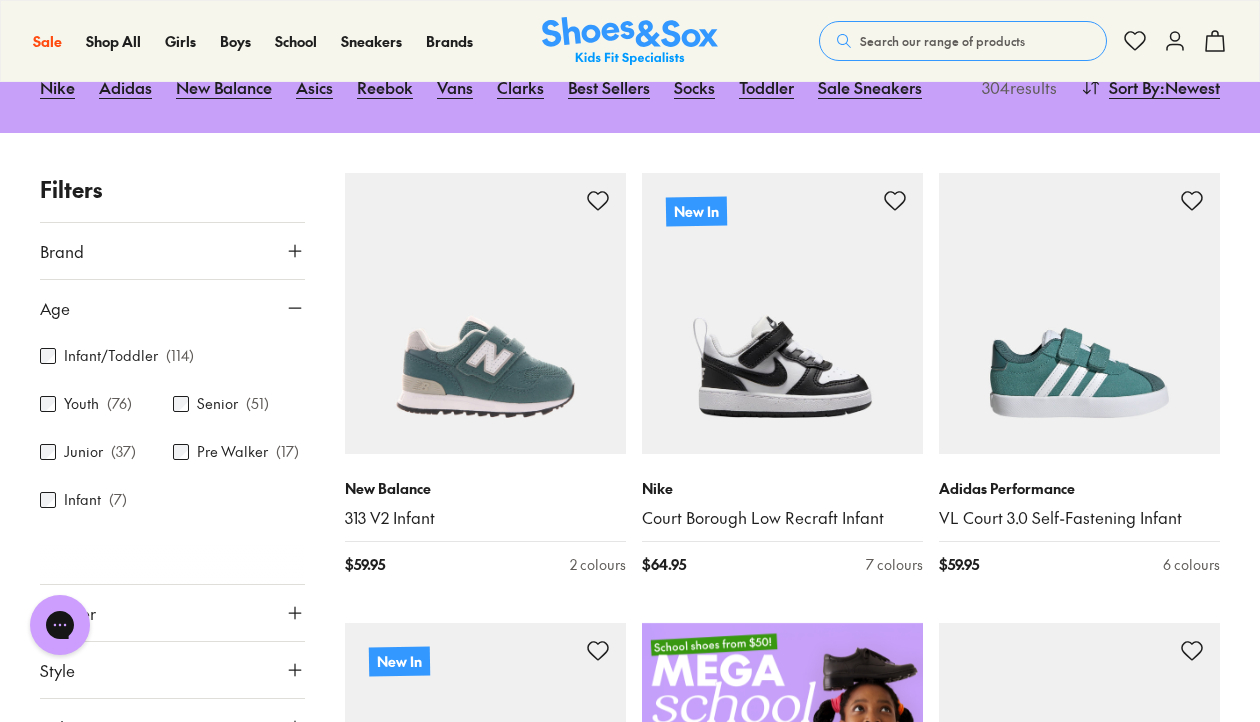 click 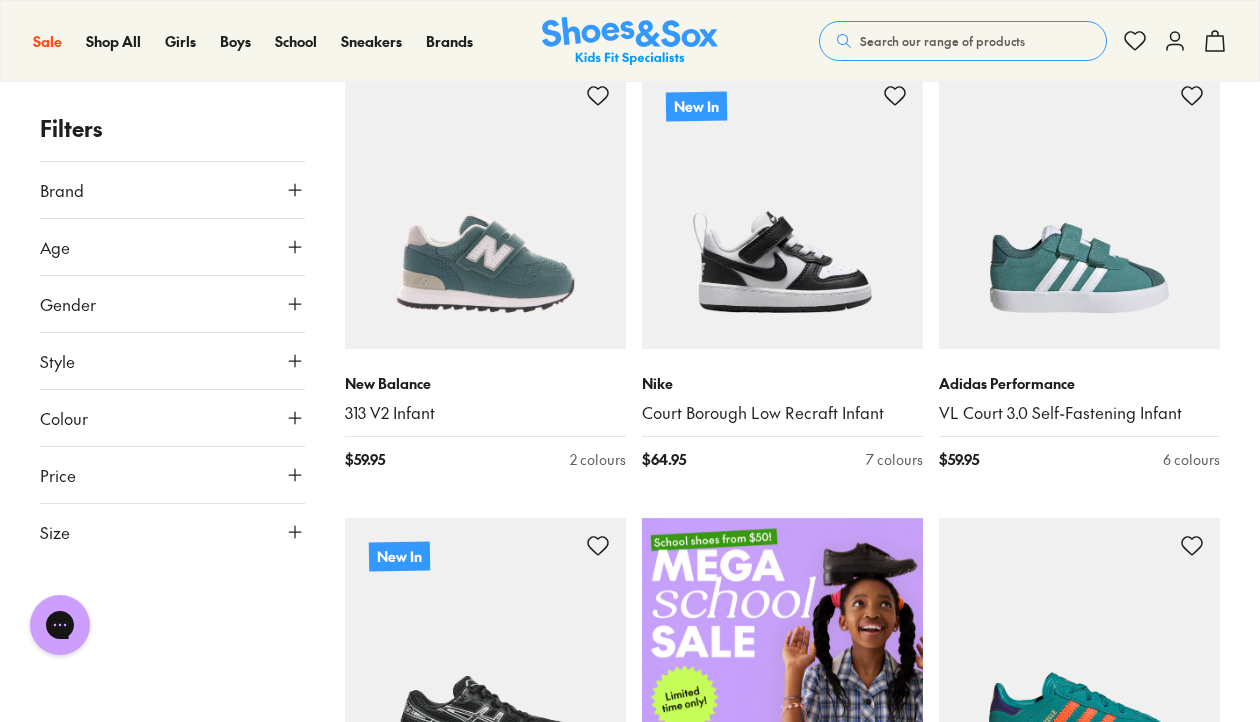 scroll, scrollTop: 408, scrollLeft: 0, axis: vertical 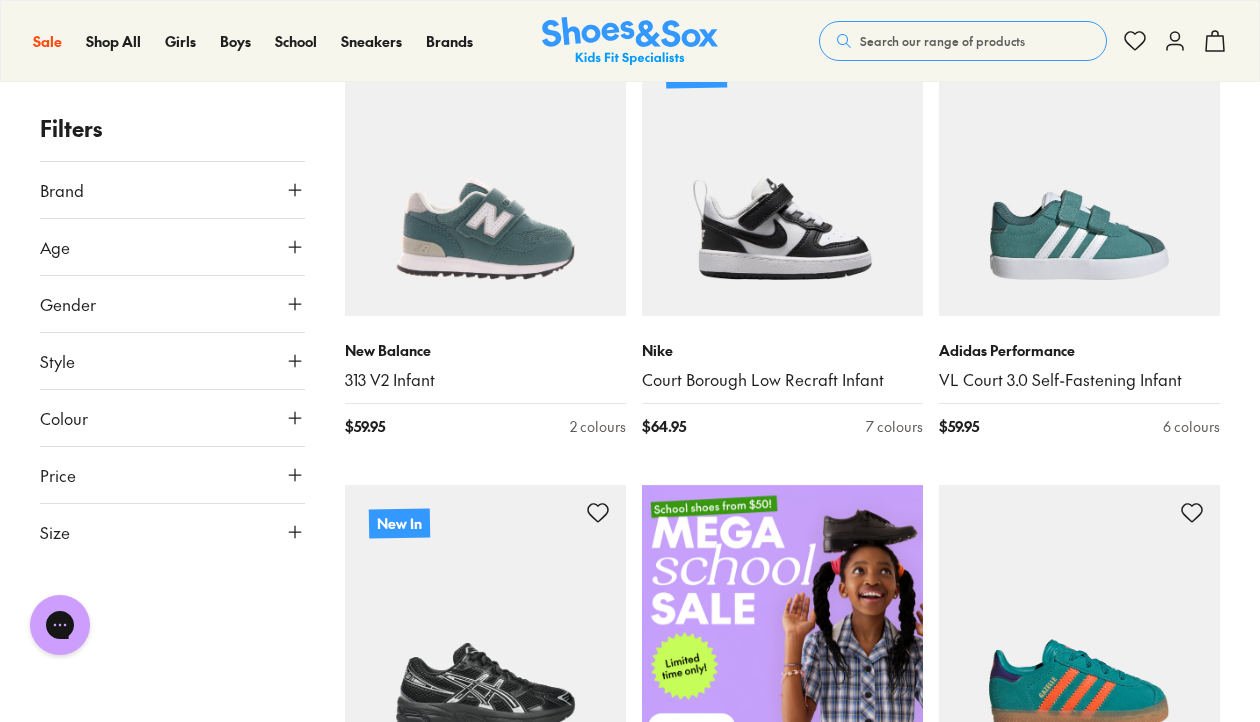 click 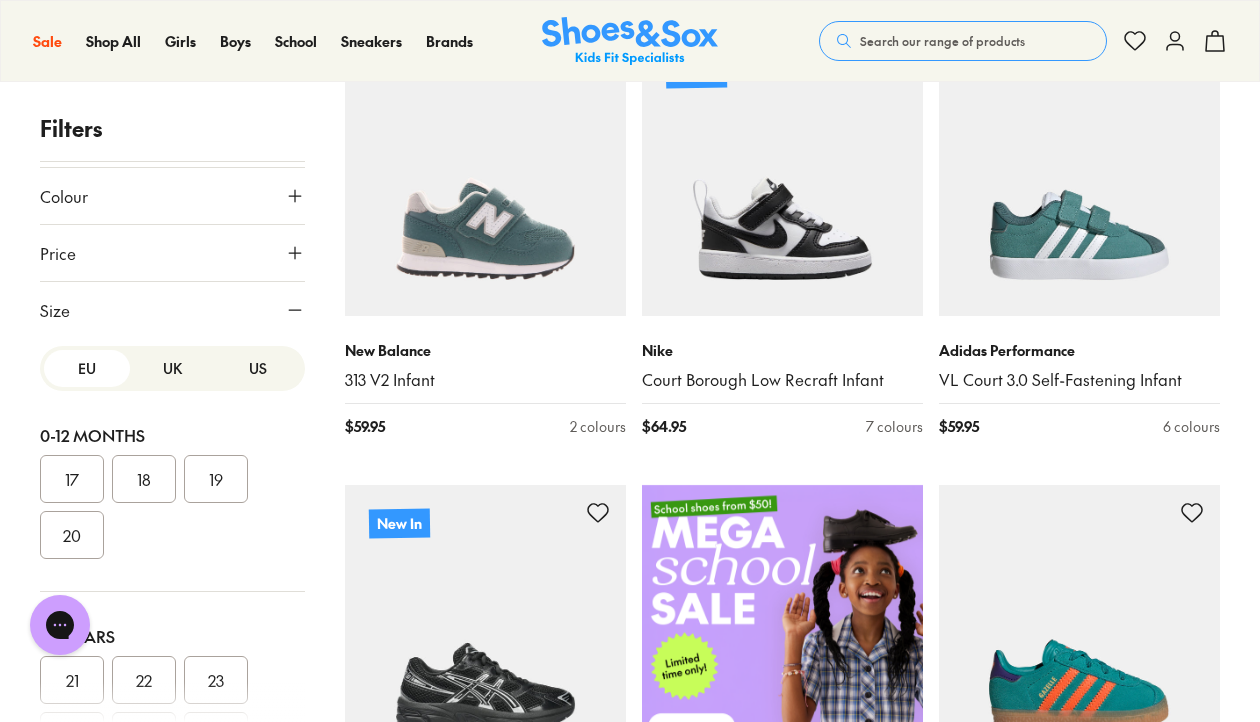 scroll, scrollTop: 222, scrollLeft: 0, axis: vertical 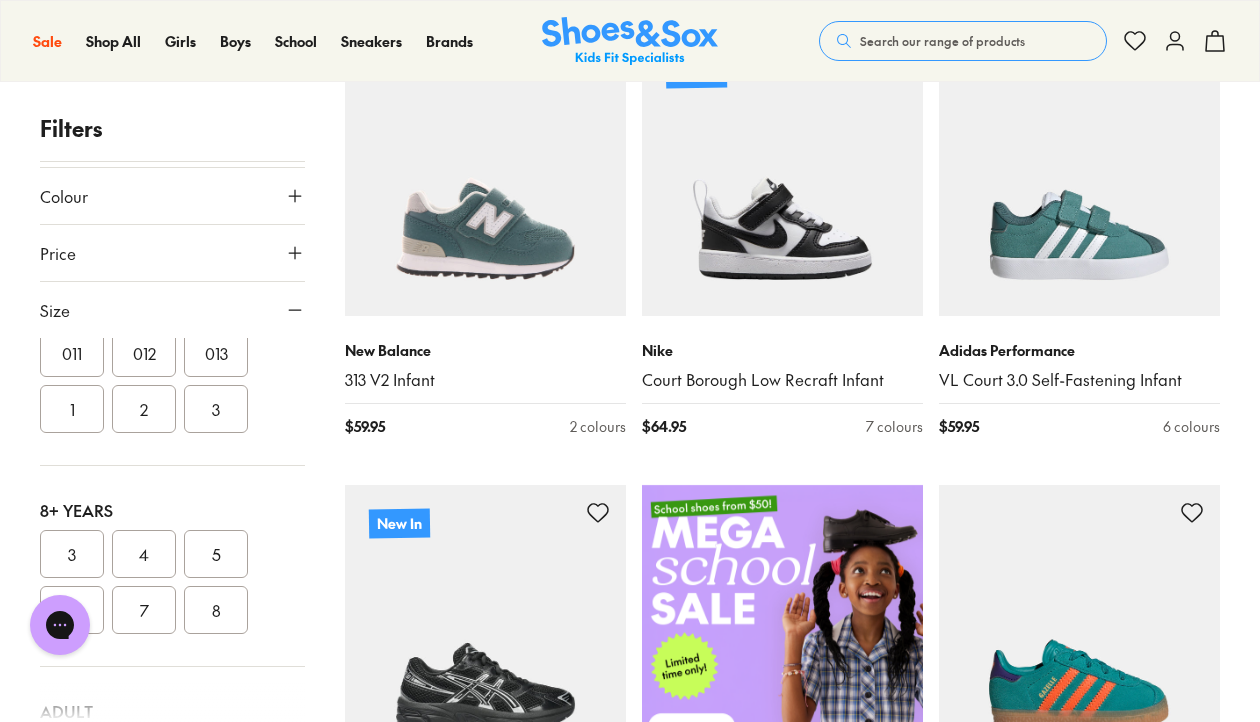 click on "013" at bounding box center (216, 353) 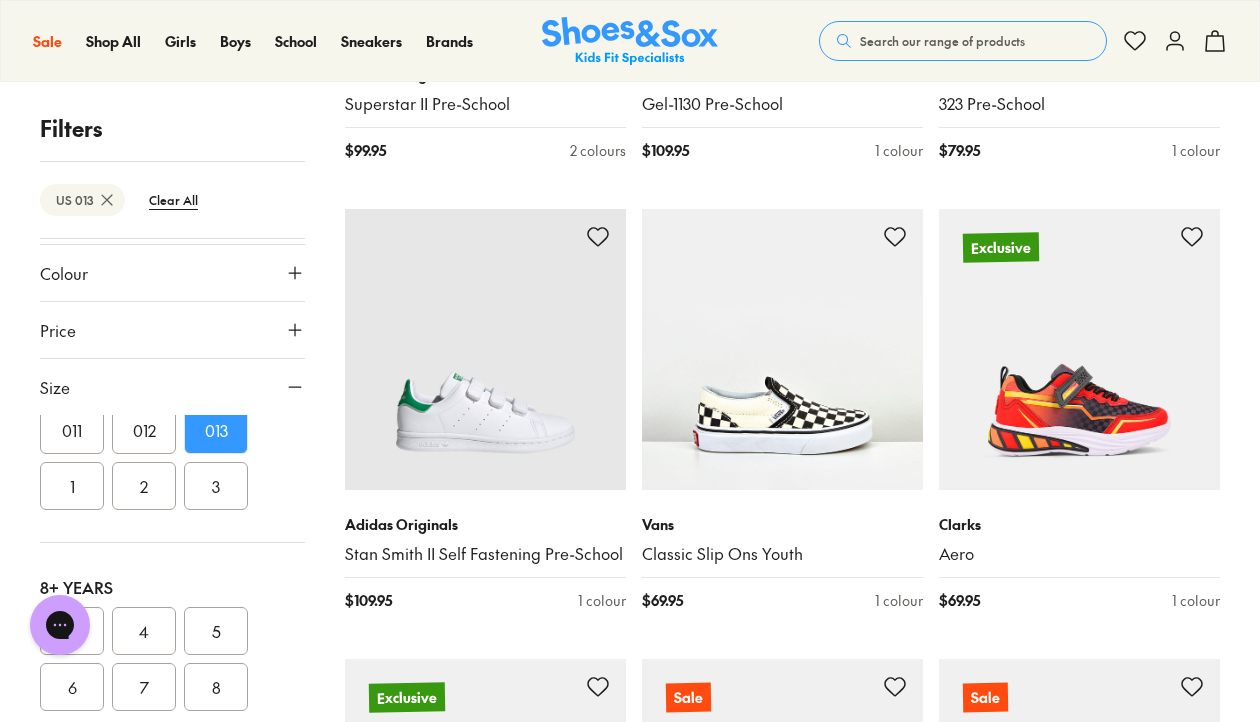 scroll, scrollTop: 3831, scrollLeft: 0, axis: vertical 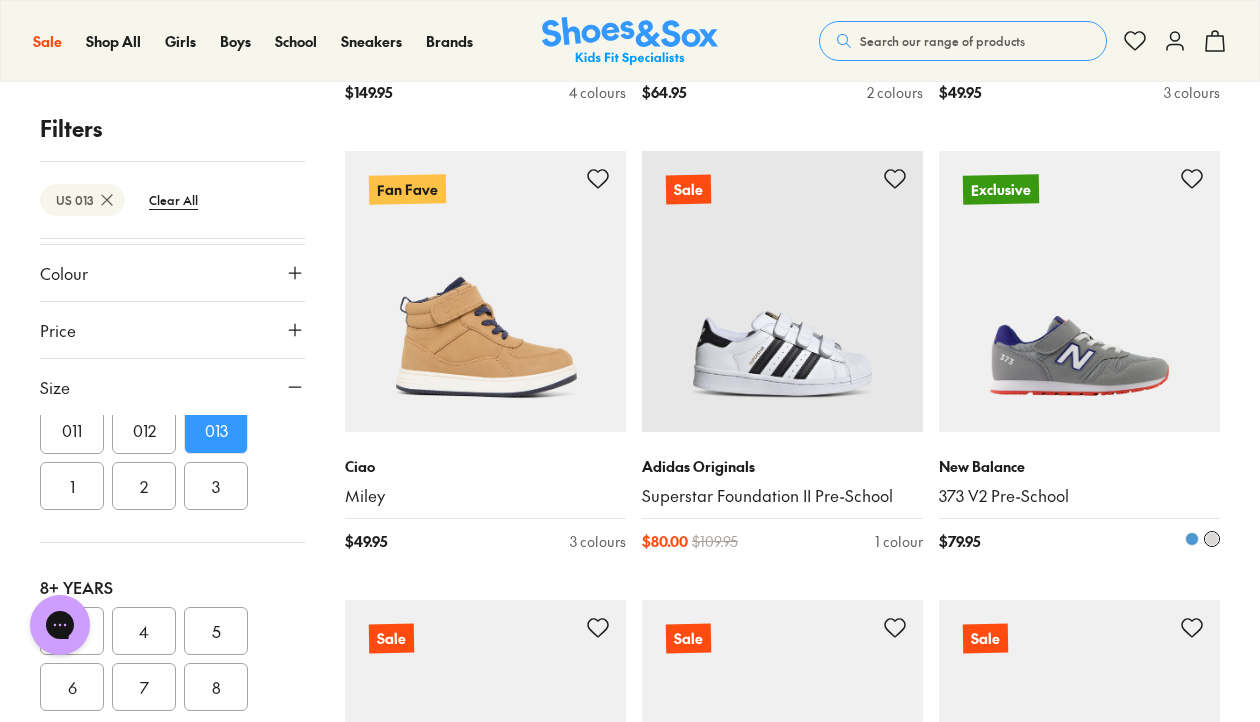 click at bounding box center (1079, 291) 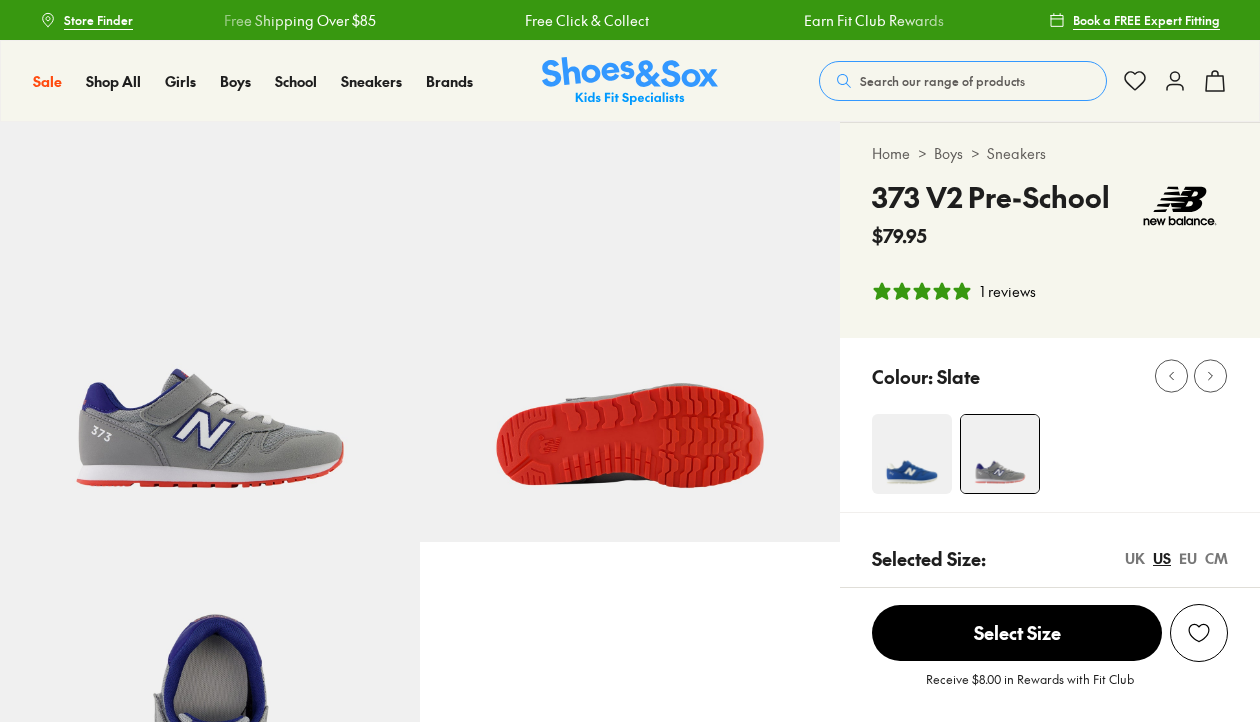 scroll, scrollTop: 0, scrollLeft: 0, axis: both 